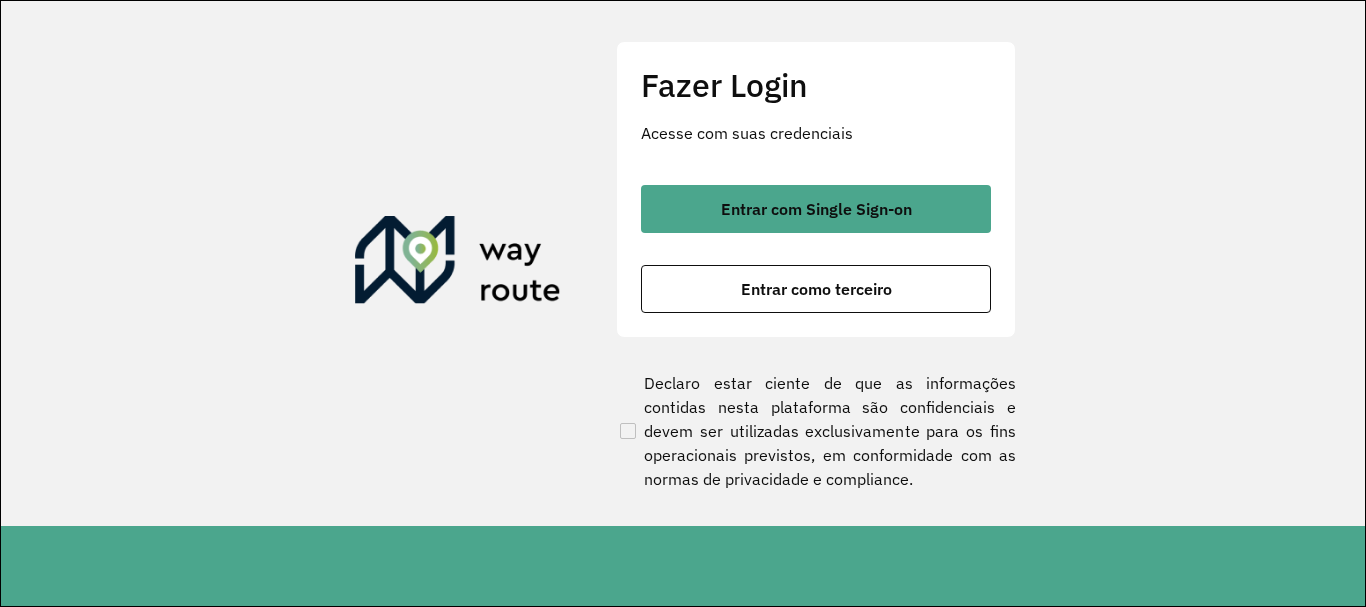 scroll, scrollTop: 0, scrollLeft: 0, axis: both 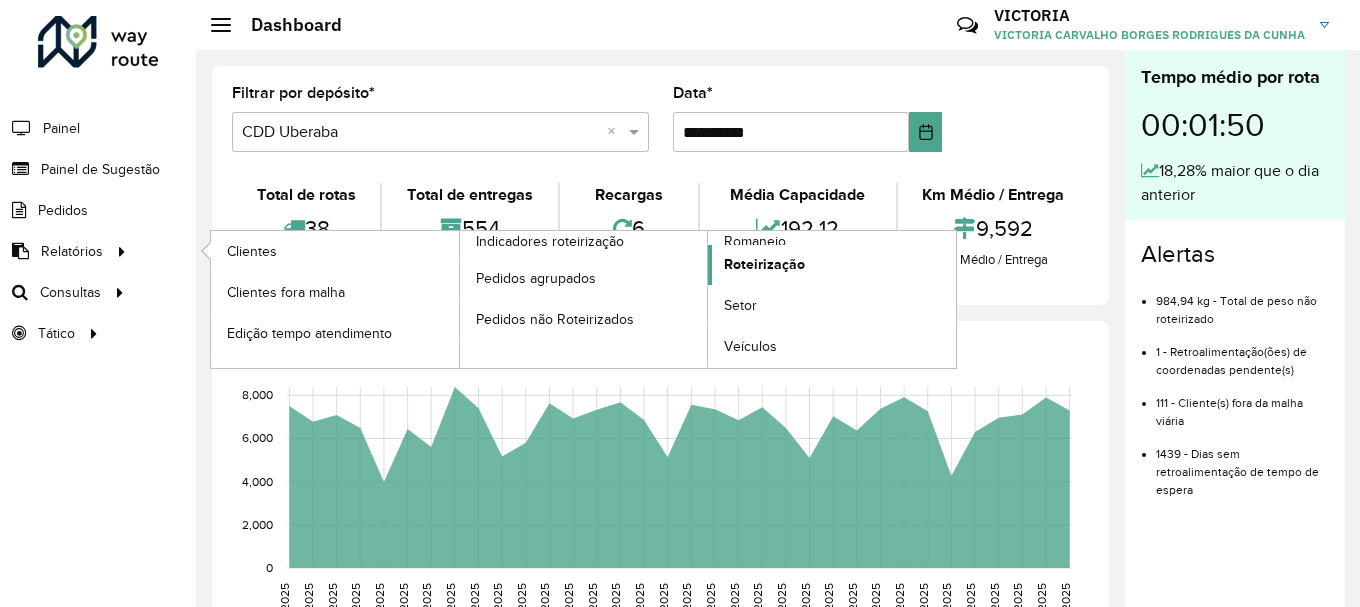 click on "Roteirização" 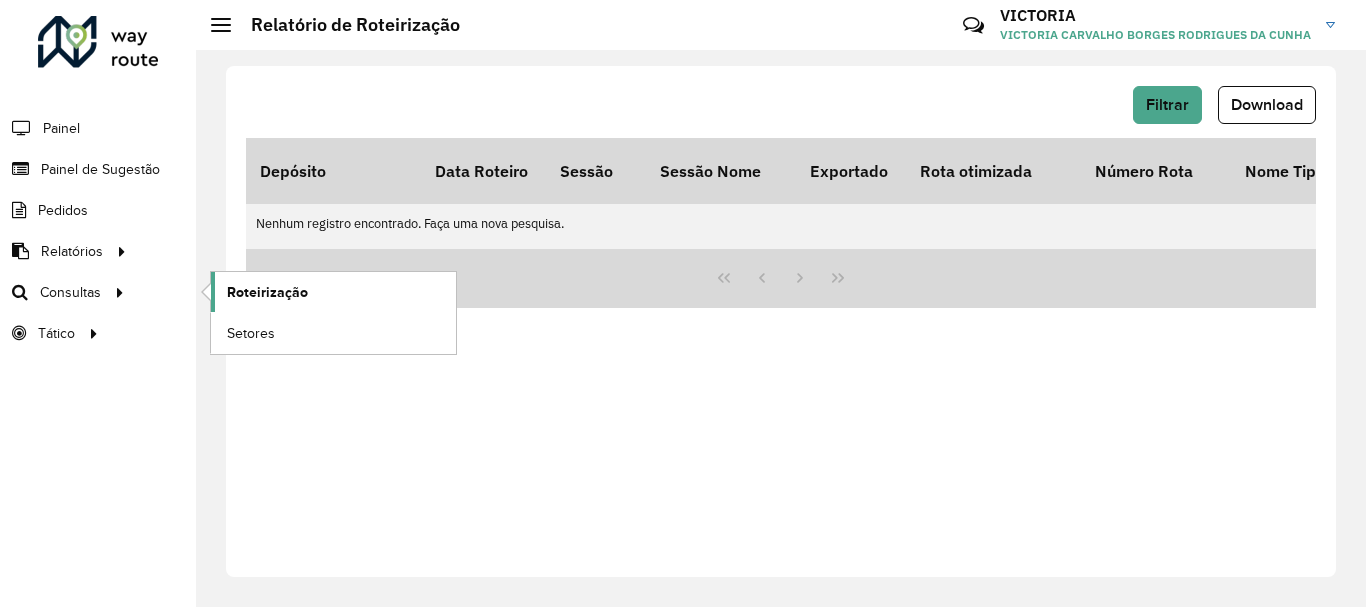 click on "Roteirização" 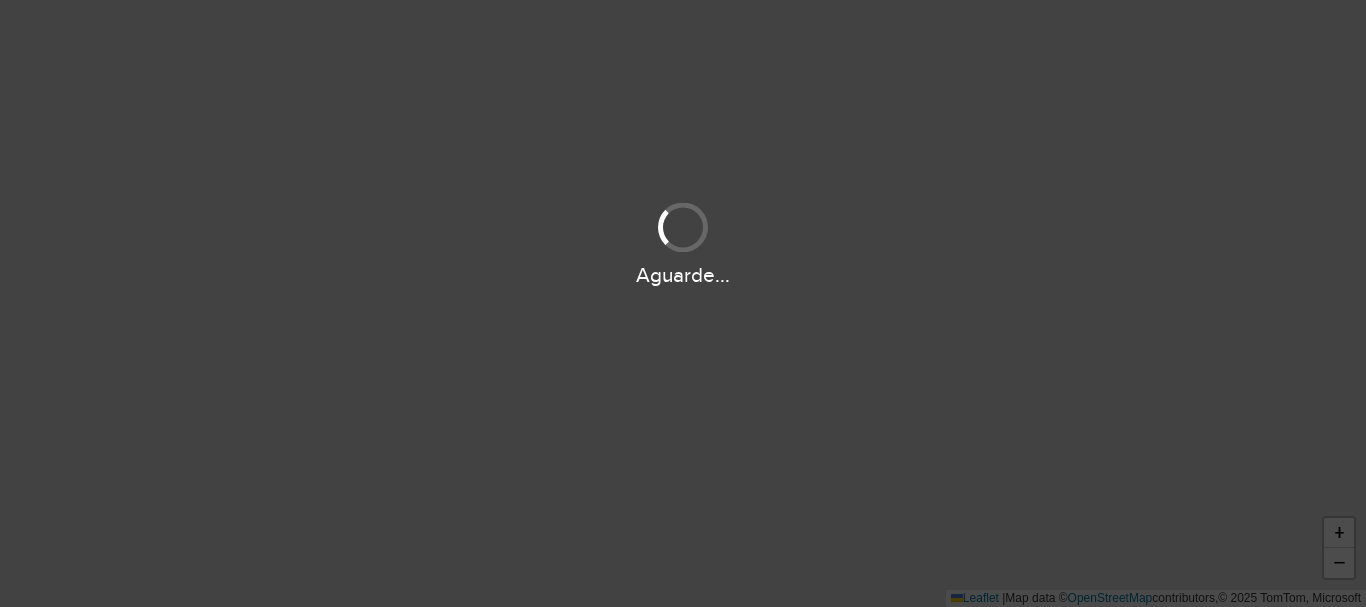 scroll, scrollTop: 0, scrollLeft: 0, axis: both 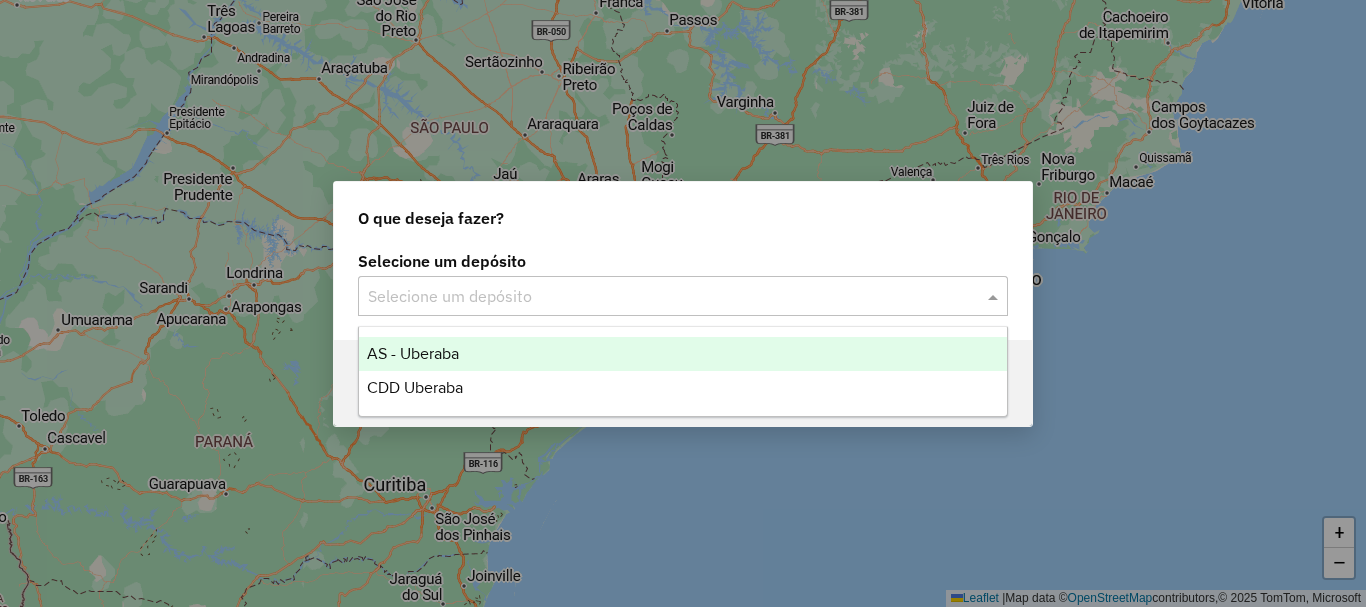 click 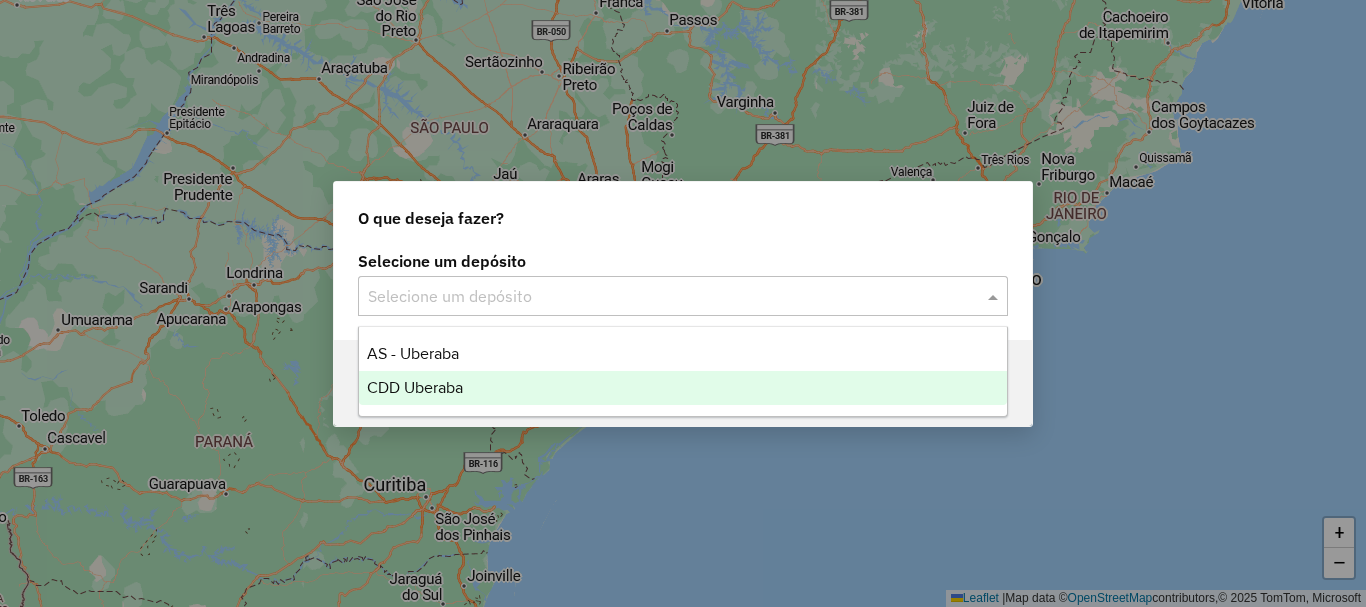 click on "CDD Uberaba" at bounding box center (683, 388) 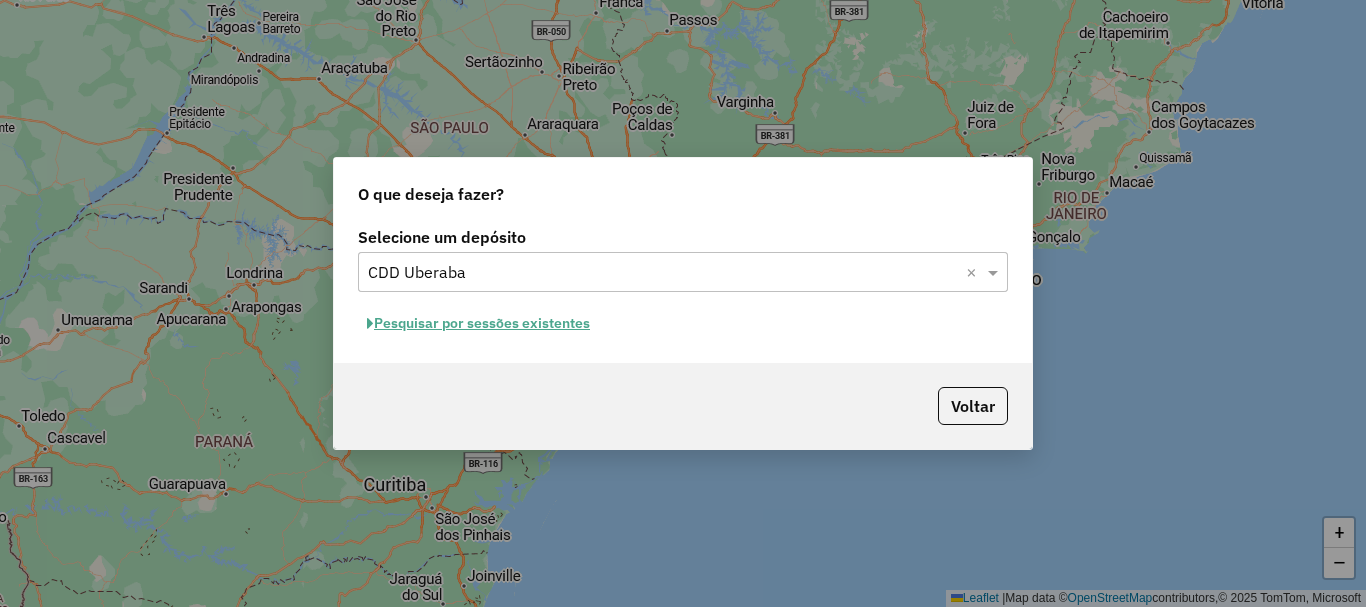 click on "Pesquisar por sessões existentes" 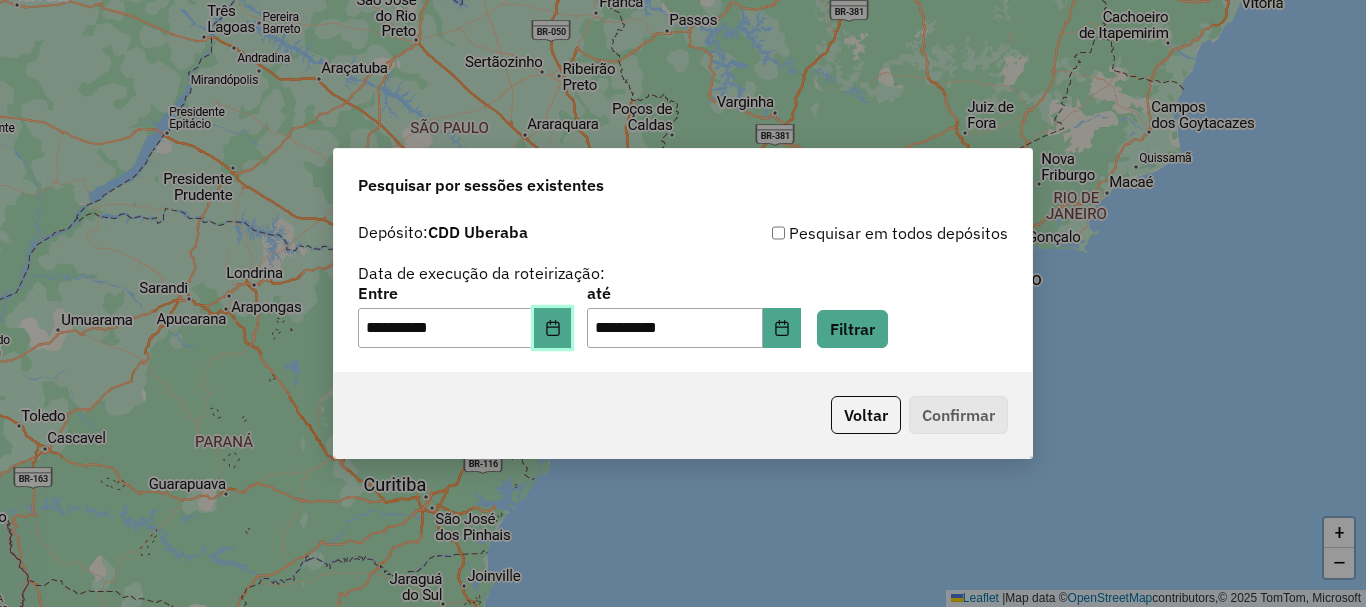 click 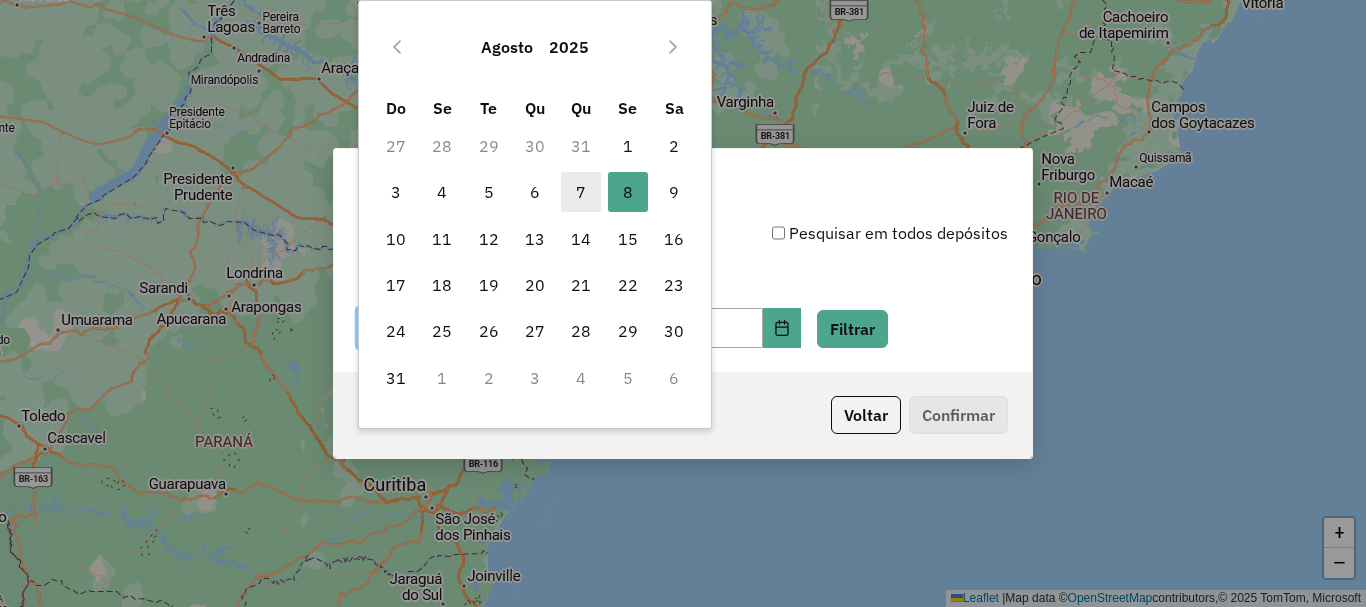 click on "7" at bounding box center (581, 192) 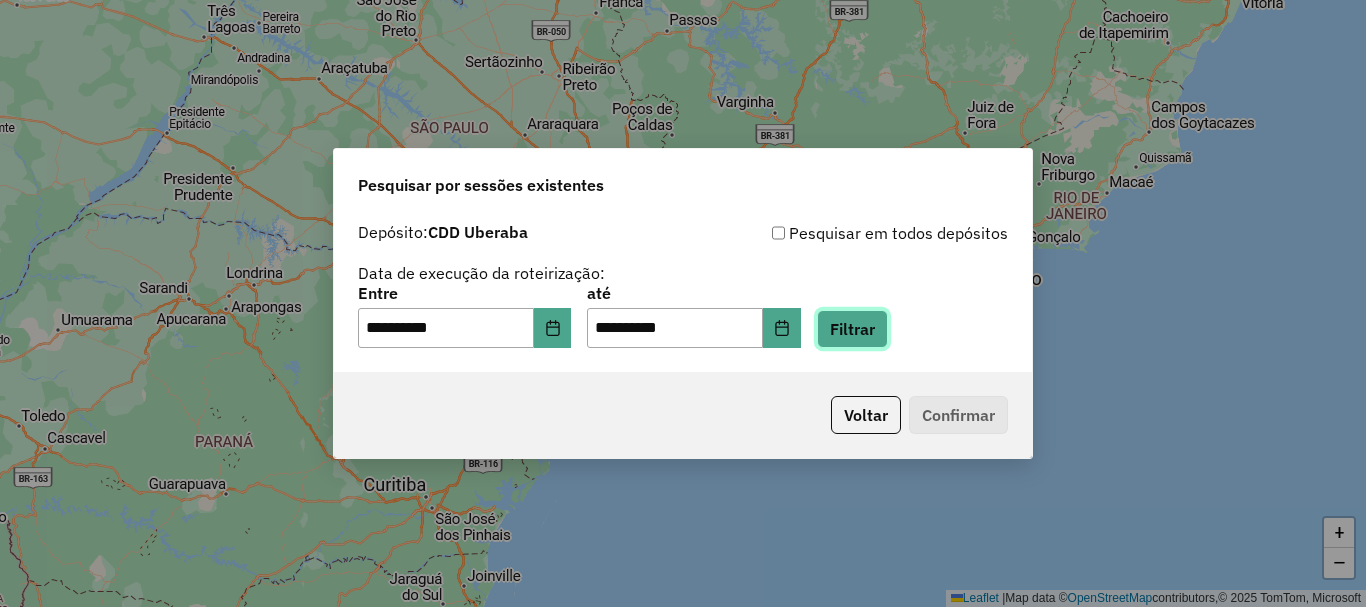 click on "Filtrar" 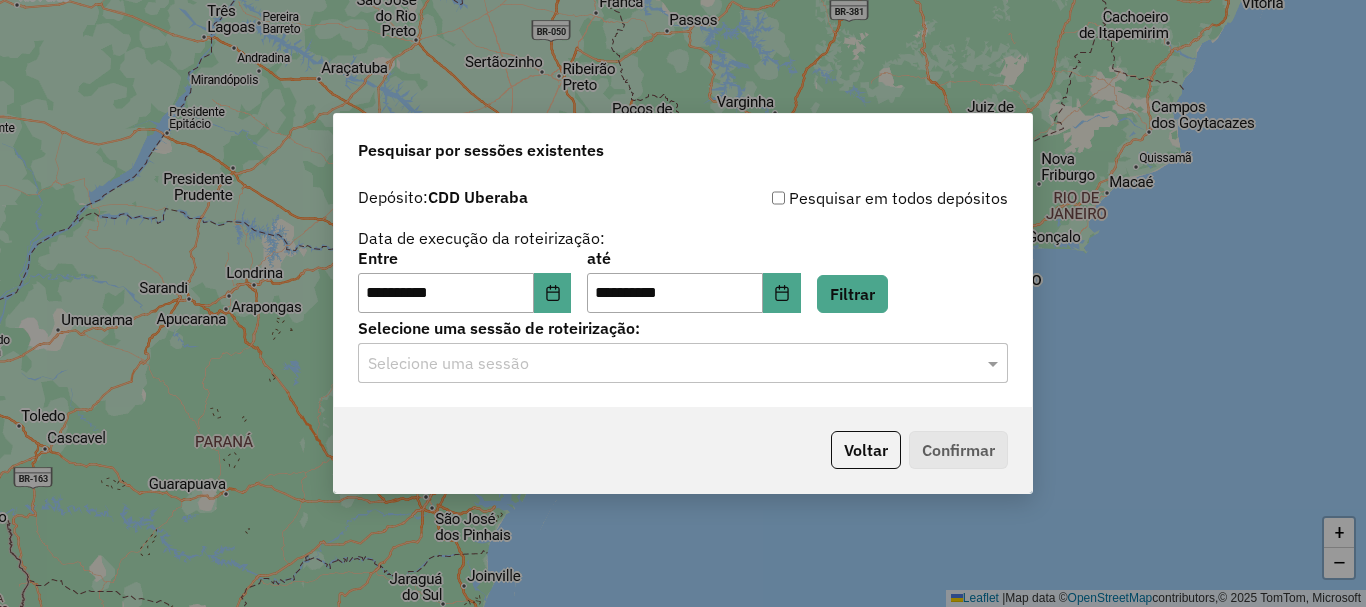 click 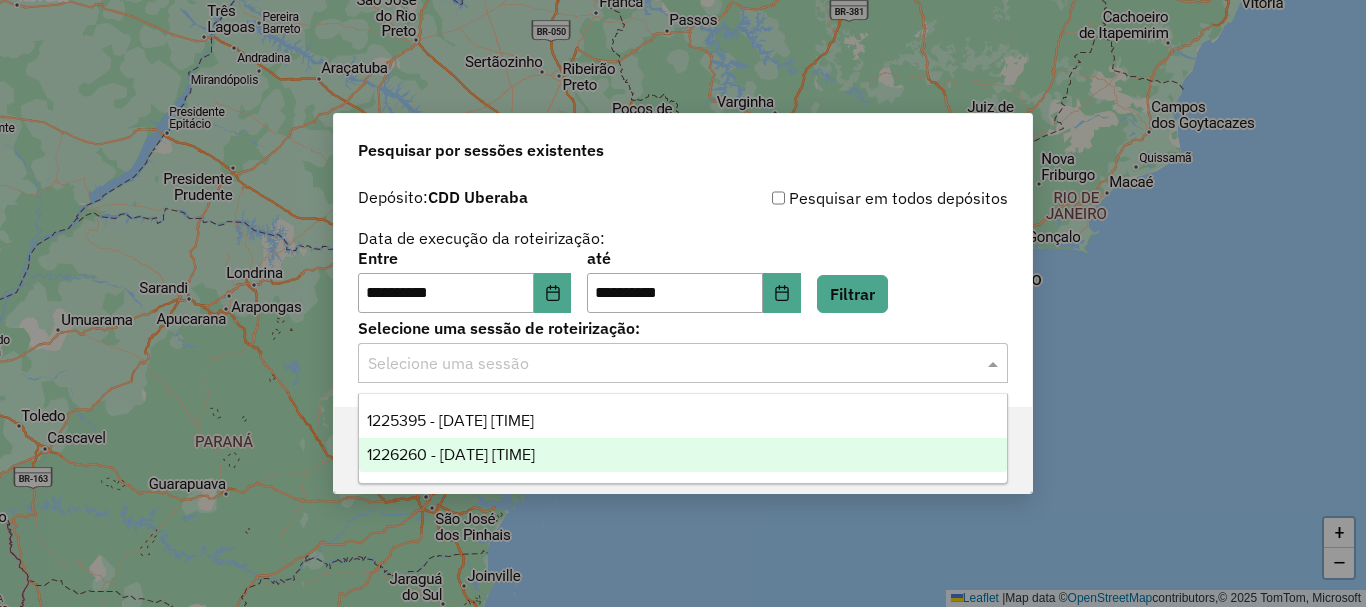 click on "1226260 - 08/08/2025 19:15" at bounding box center [683, 455] 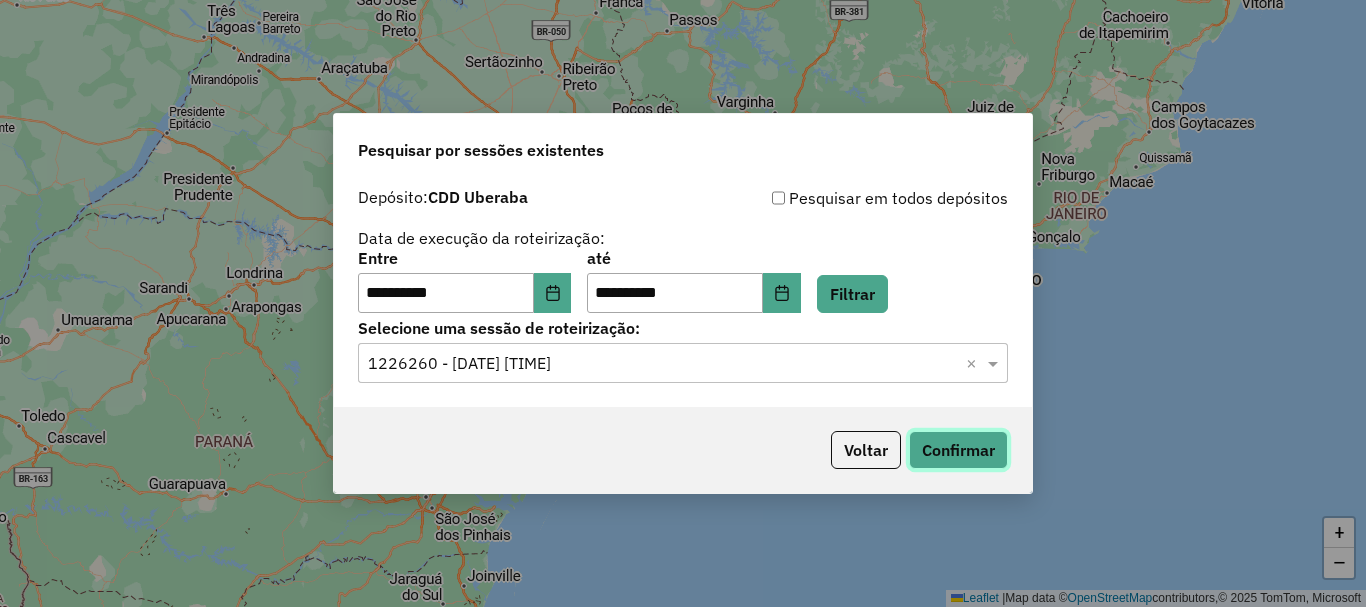click on "Confirmar" 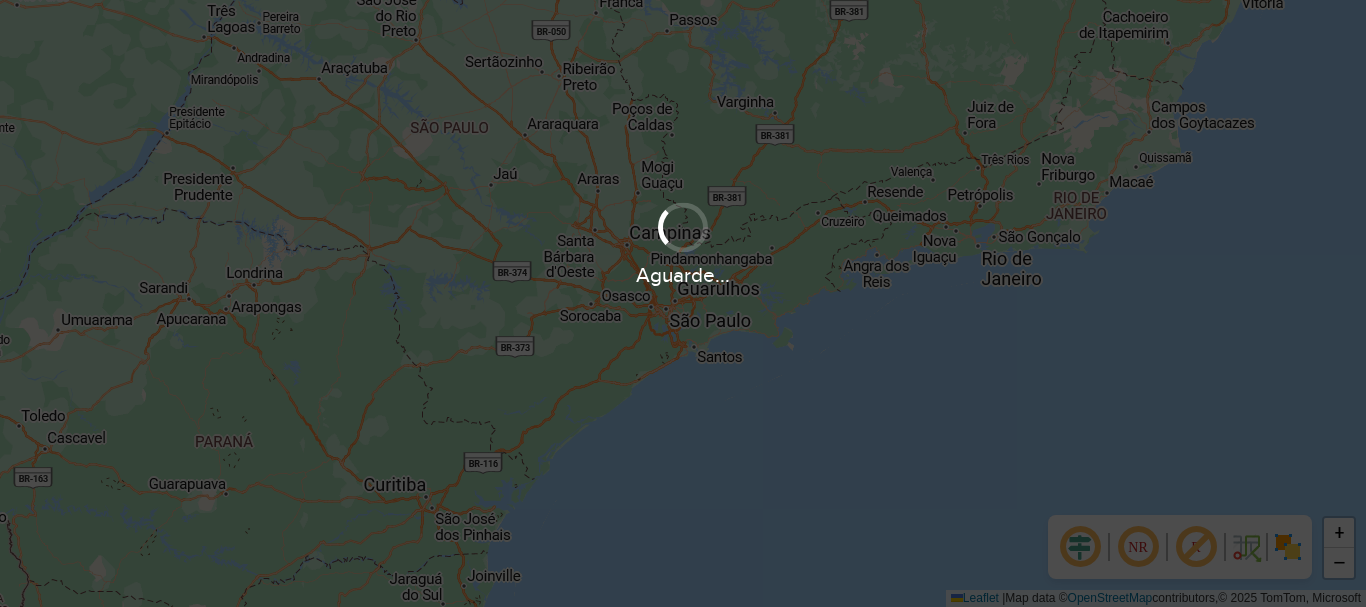 scroll, scrollTop: 0, scrollLeft: 0, axis: both 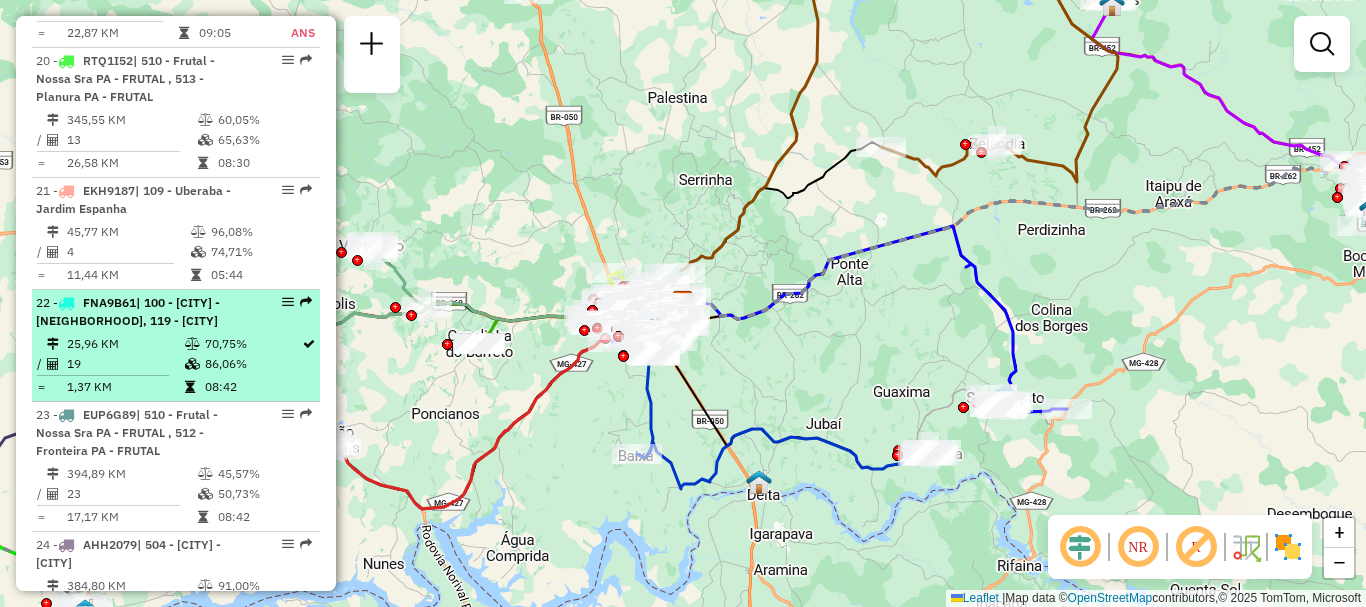 select on "**********" 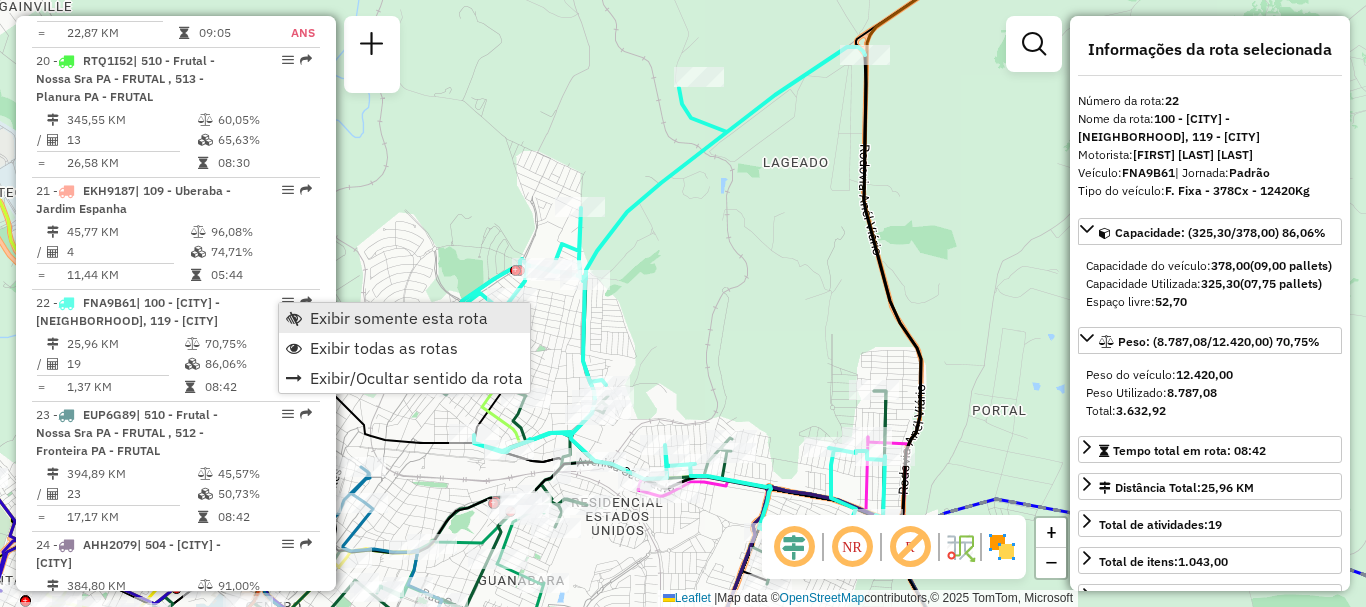 click on "Exibir somente esta rota" at bounding box center (399, 318) 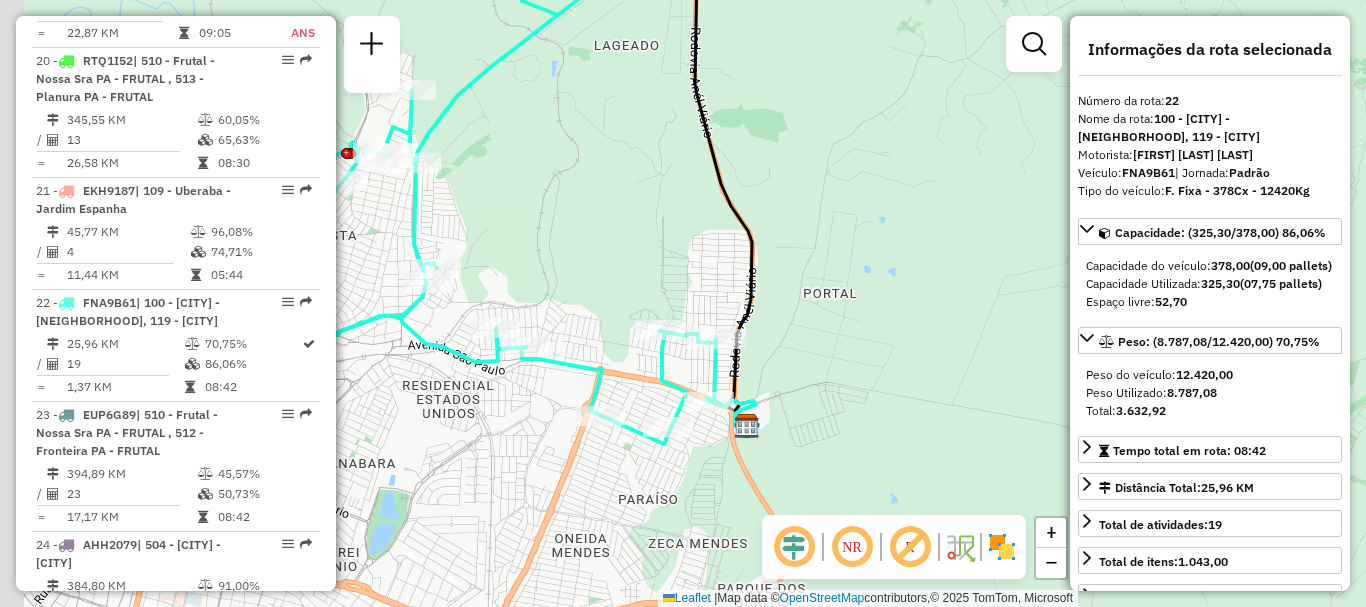 drag, startPoint x: 811, startPoint y: 395, endPoint x: 1075, endPoint y: 372, distance: 265 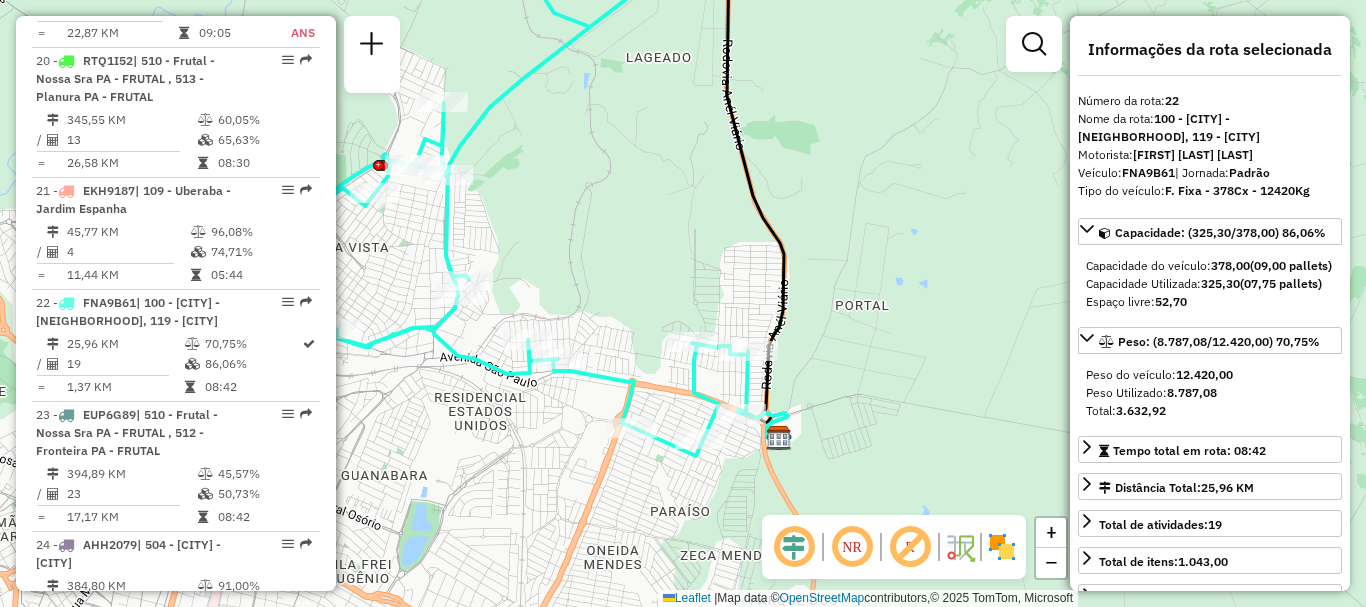 drag, startPoint x: 843, startPoint y: 400, endPoint x: 898, endPoint y: 422, distance: 59.236813 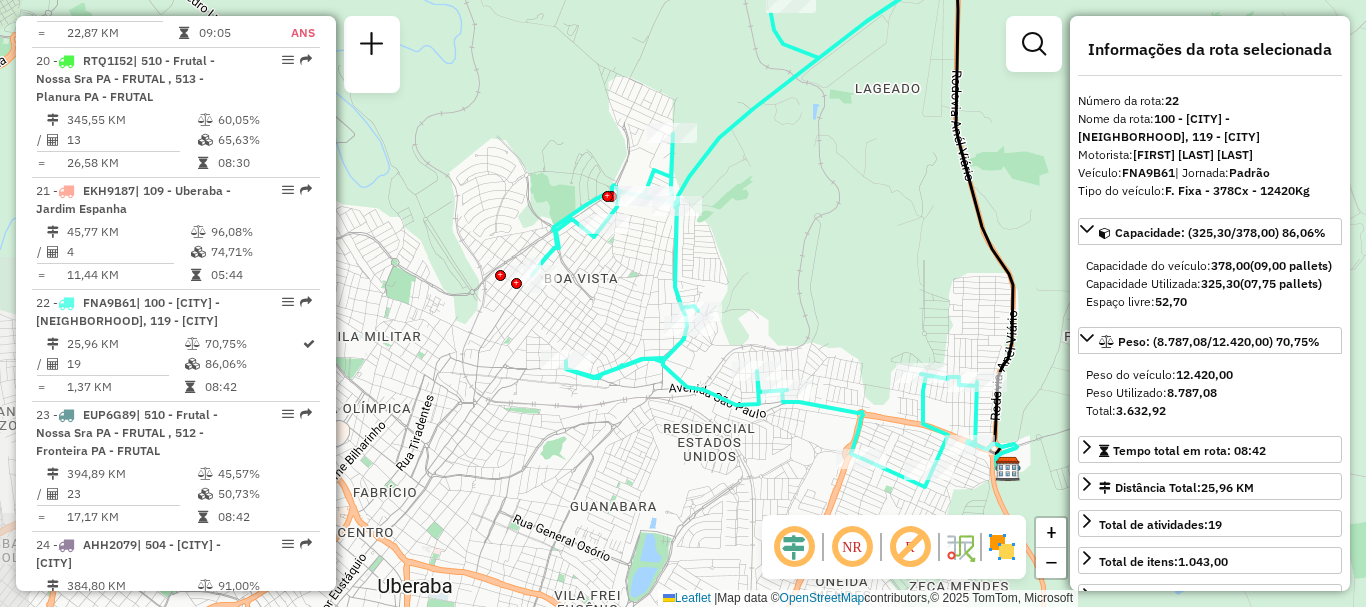 drag, startPoint x: 746, startPoint y: 314, endPoint x: 952, endPoint y: 335, distance: 207.06763 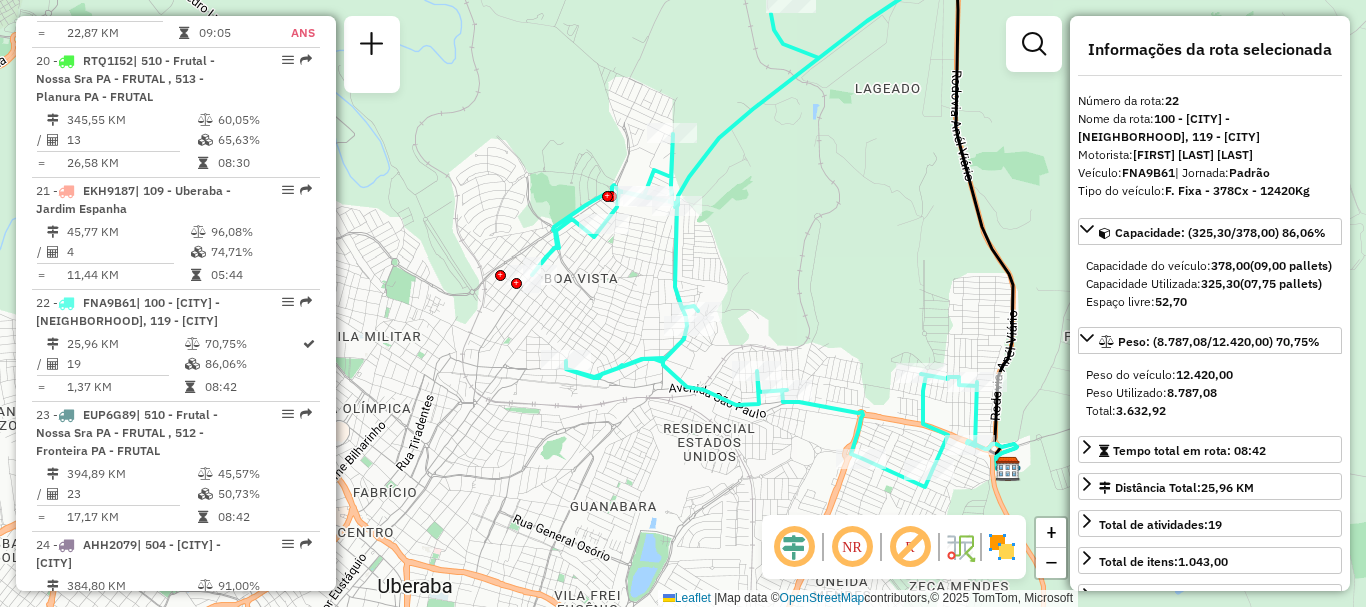 click on "Peso do veículo: [NUMBER]  Peso Utilizado:  [NUMBER]  Total:  [NUMBER]" at bounding box center (1210, 393) 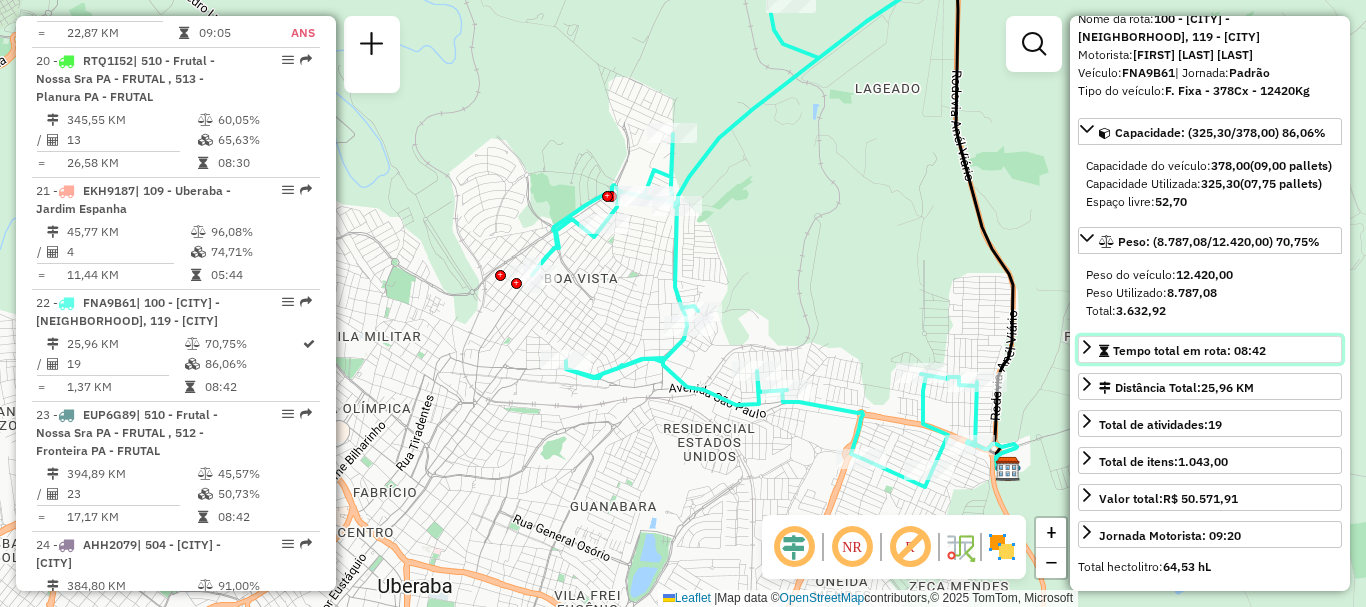 click on "Tempo total em rota: 08:42" at bounding box center [1189, 350] 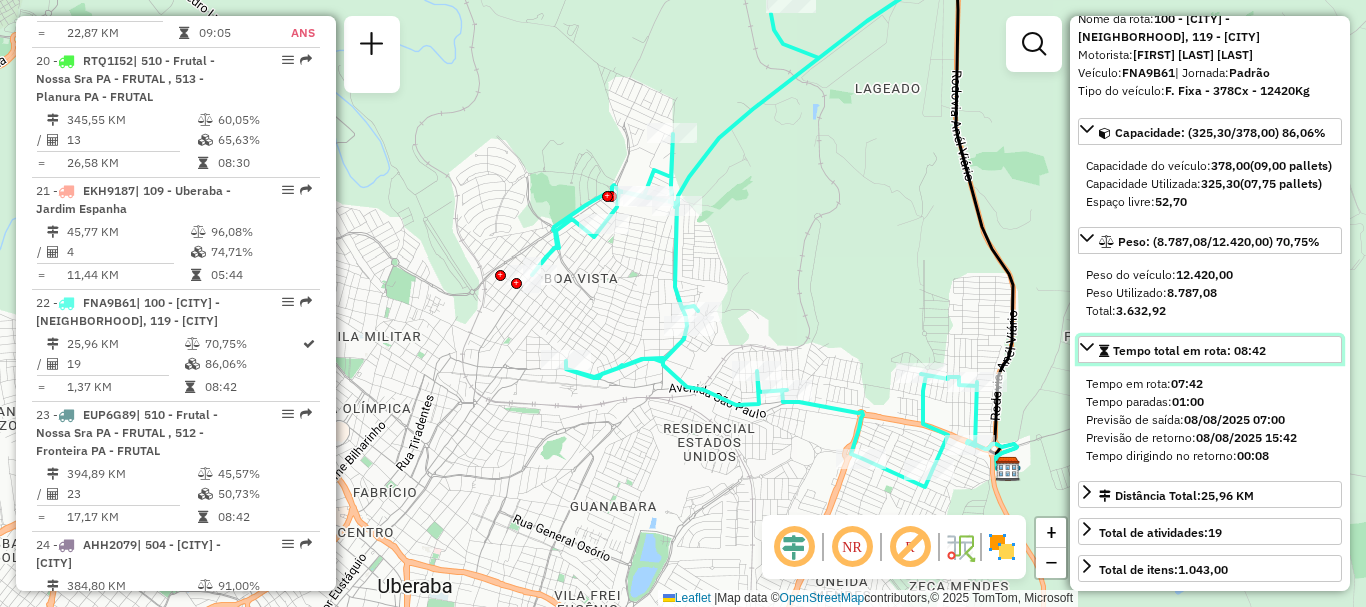 scroll, scrollTop: 300, scrollLeft: 0, axis: vertical 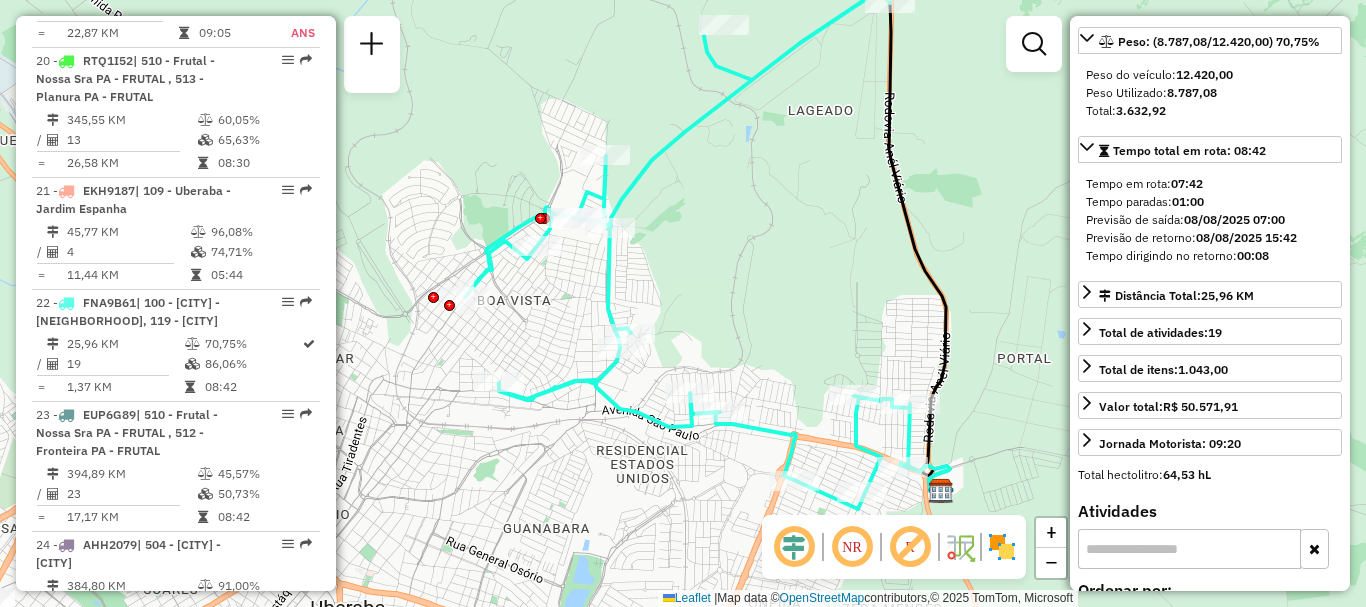 drag, startPoint x: 834, startPoint y: 276, endPoint x: 830, endPoint y: 238, distance: 38.209946 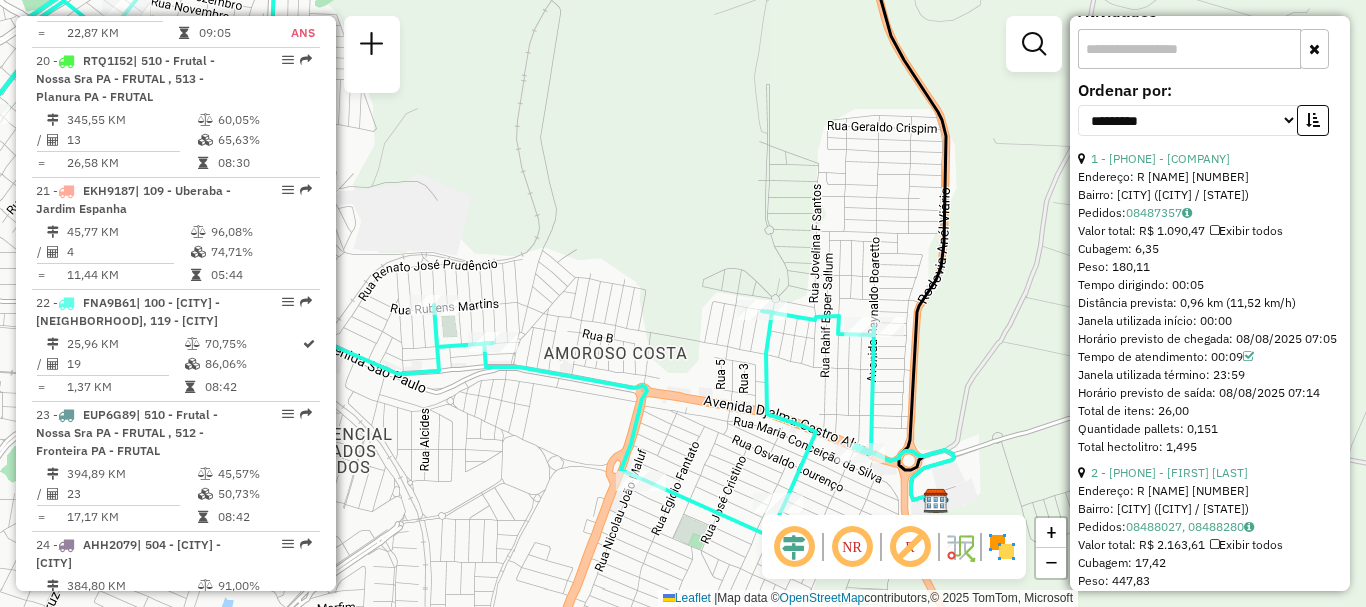 scroll, scrollTop: 900, scrollLeft: 0, axis: vertical 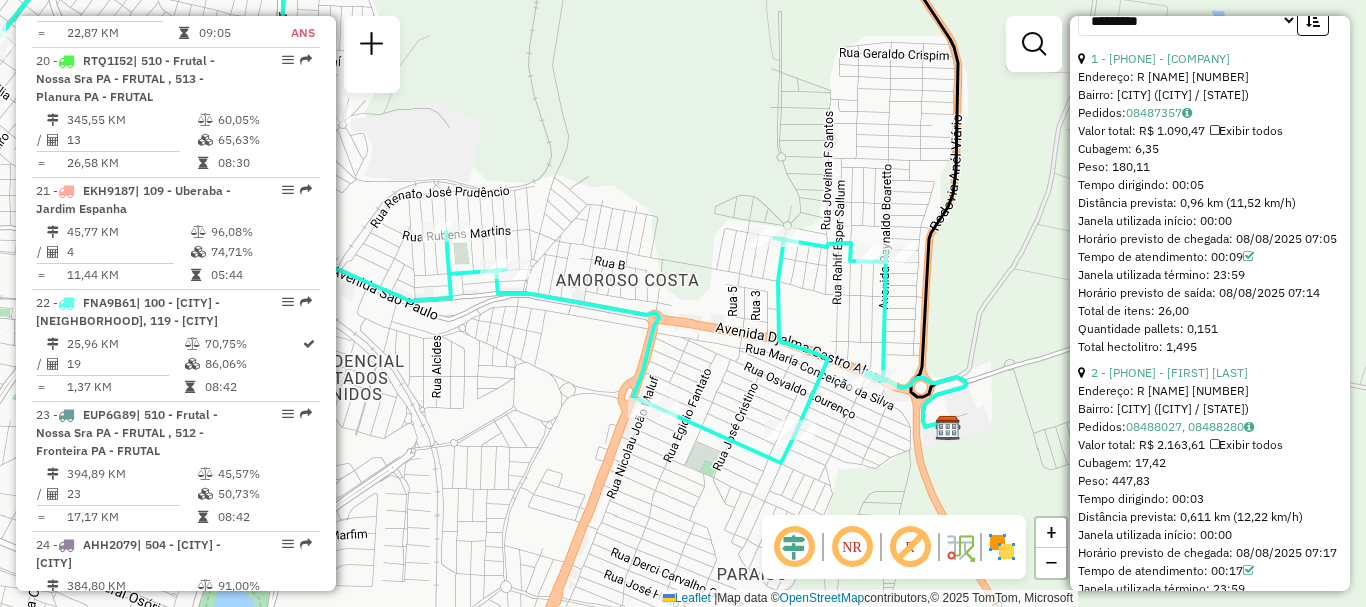 drag, startPoint x: 973, startPoint y: 371, endPoint x: 975, endPoint y: 354, distance: 17.117243 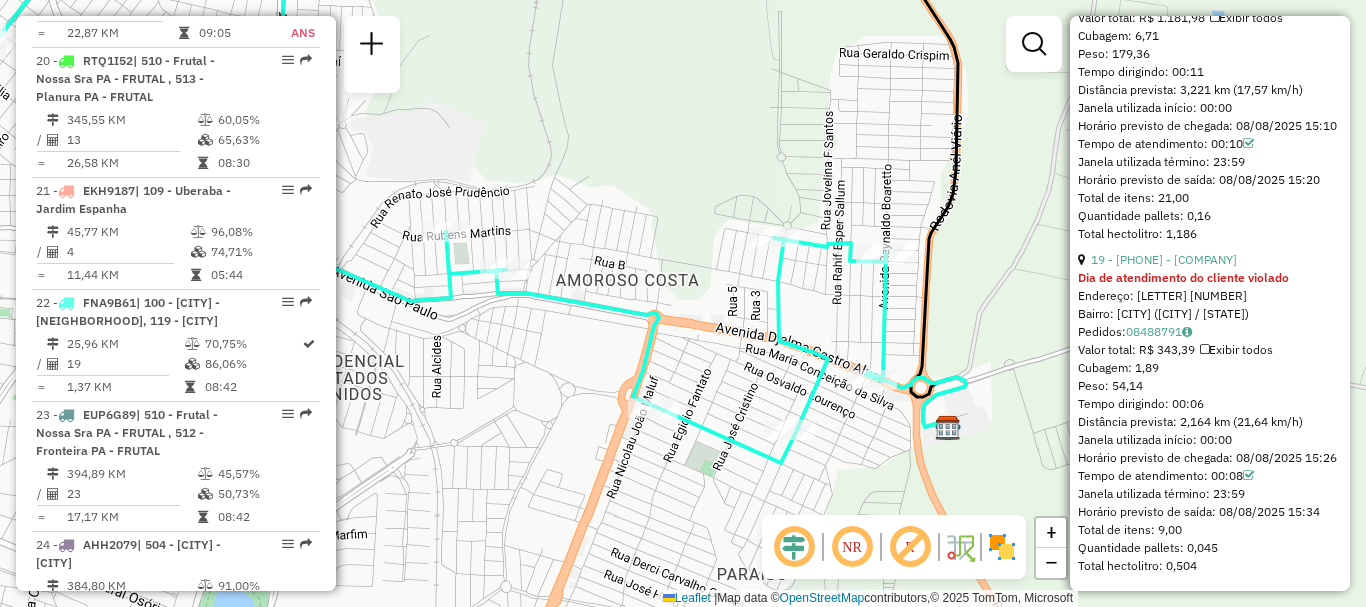 scroll, scrollTop: 7025, scrollLeft: 0, axis: vertical 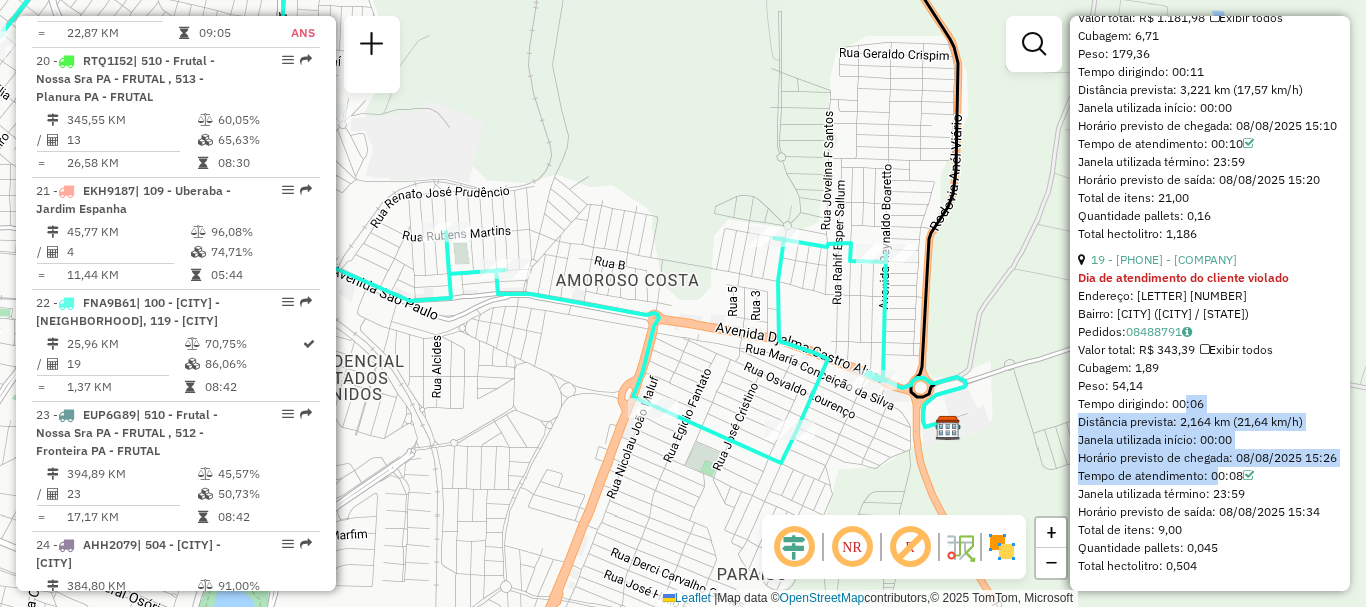 drag, startPoint x: 1179, startPoint y: 390, endPoint x: 1209, endPoint y: 467, distance: 82.637764 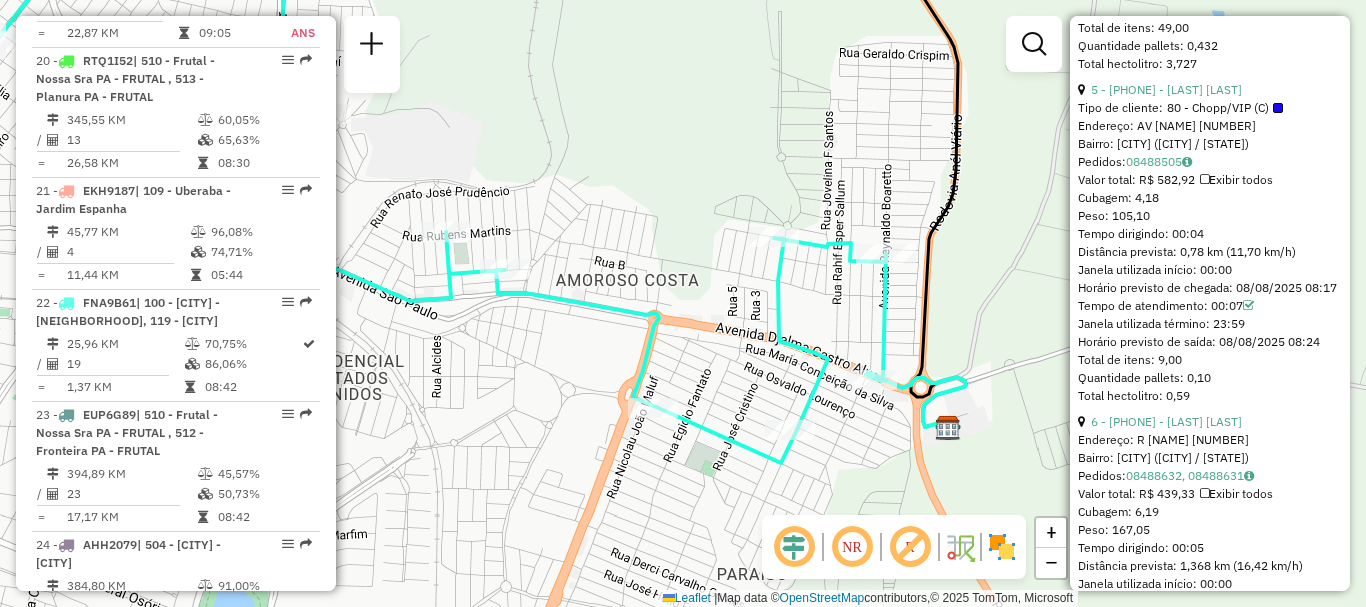 scroll, scrollTop: 1925, scrollLeft: 0, axis: vertical 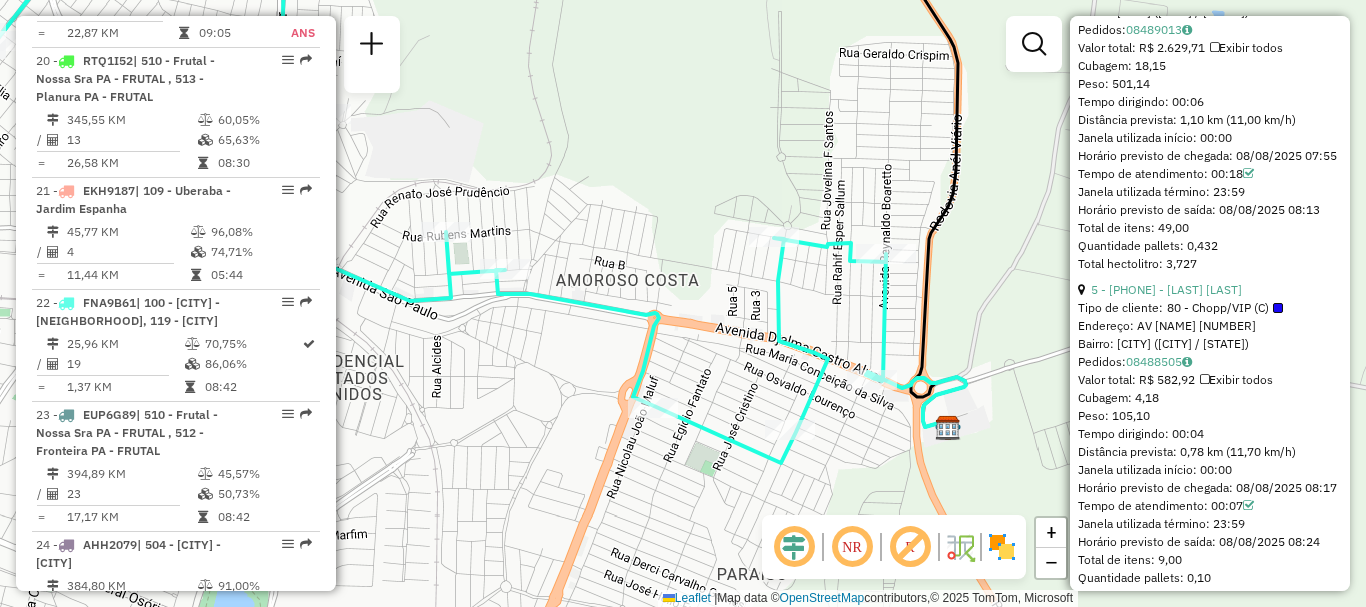 drag, startPoint x: 1221, startPoint y: 518, endPoint x: 1315, endPoint y: 404, distance: 147.75656 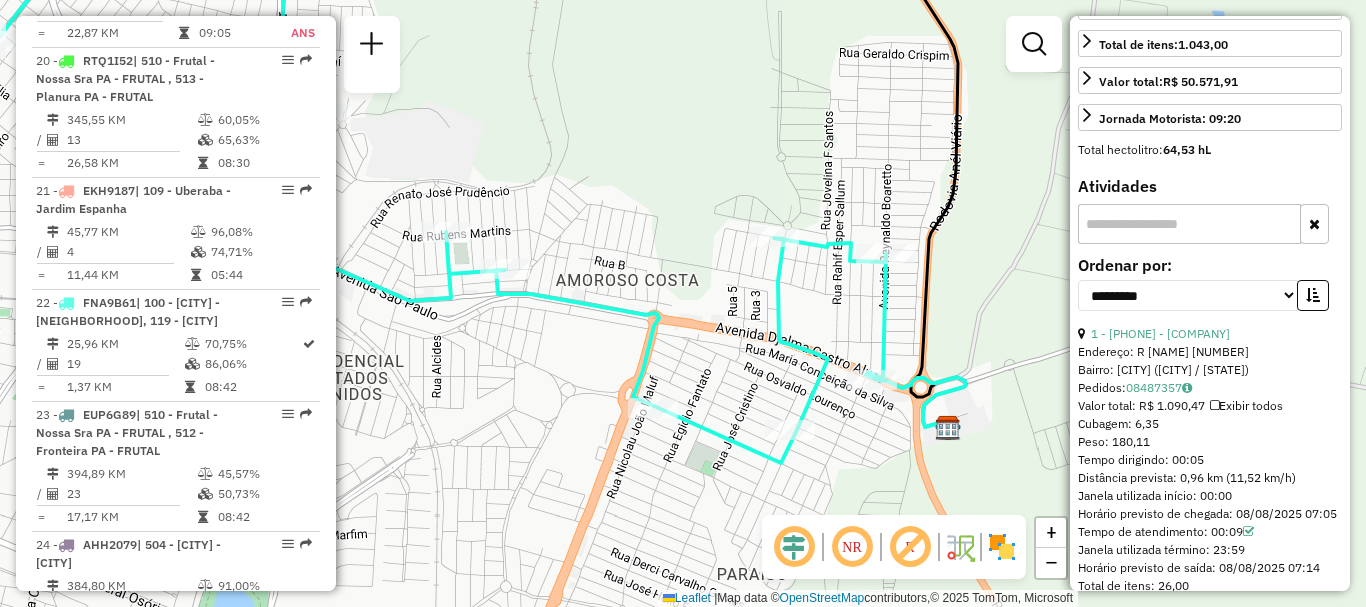 scroll, scrollTop: 225, scrollLeft: 0, axis: vertical 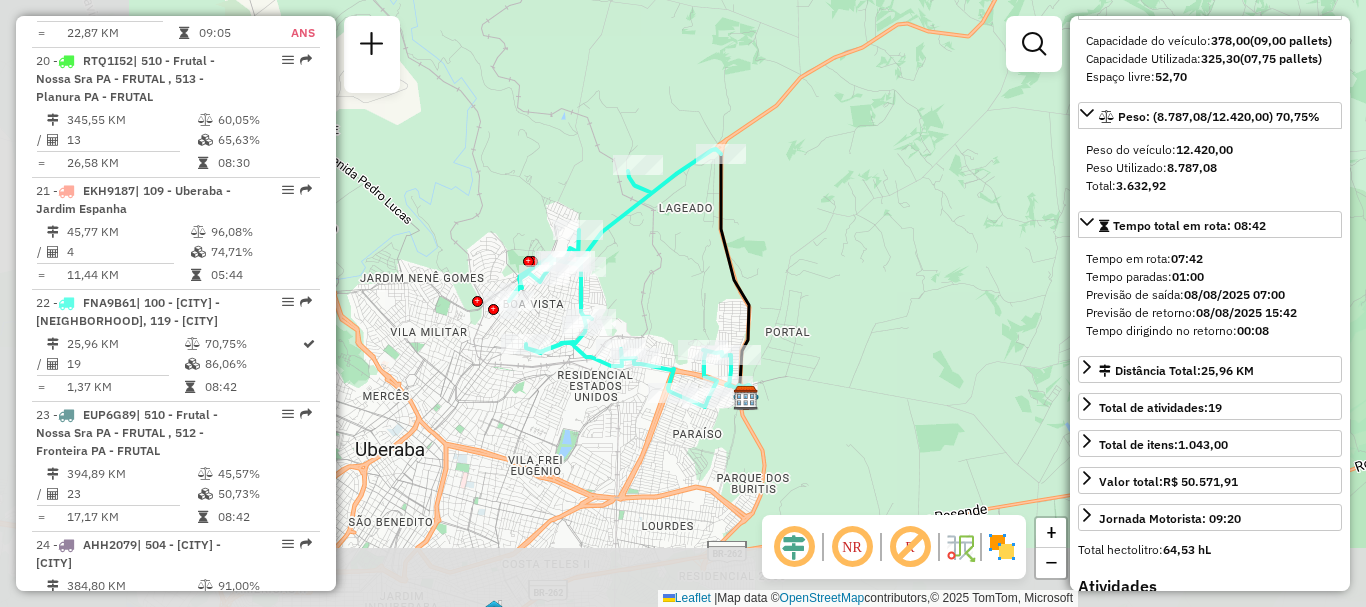 drag, startPoint x: 762, startPoint y: 403, endPoint x: 951, endPoint y: 303, distance: 213.82469 